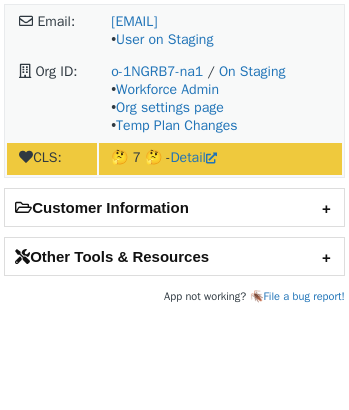 scroll, scrollTop: 0, scrollLeft: 0, axis: both 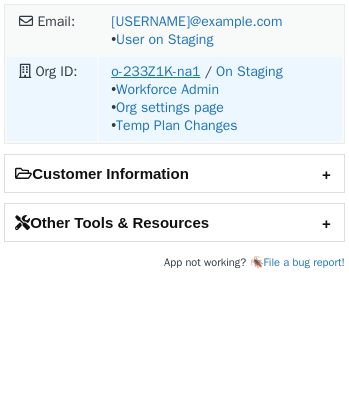 click on "o-233Z1K-na1" at bounding box center [155, 71] 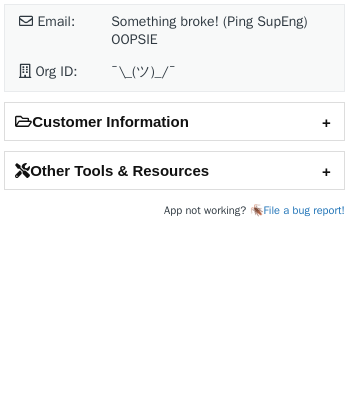 scroll, scrollTop: 0, scrollLeft: 0, axis: both 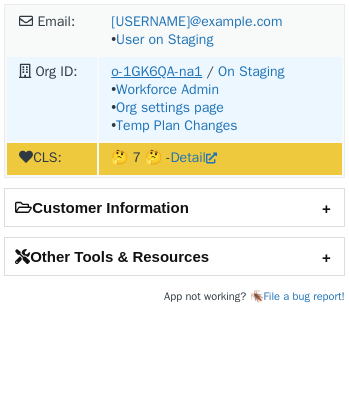 click on "o-1GK6QA-na1" at bounding box center [156, 71] 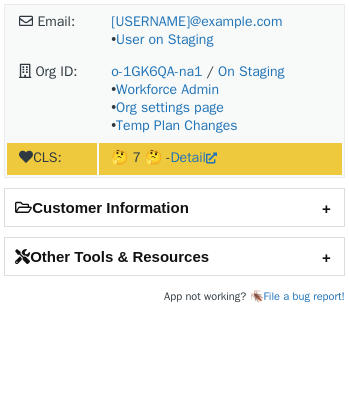 scroll, scrollTop: 0, scrollLeft: 0, axis: both 